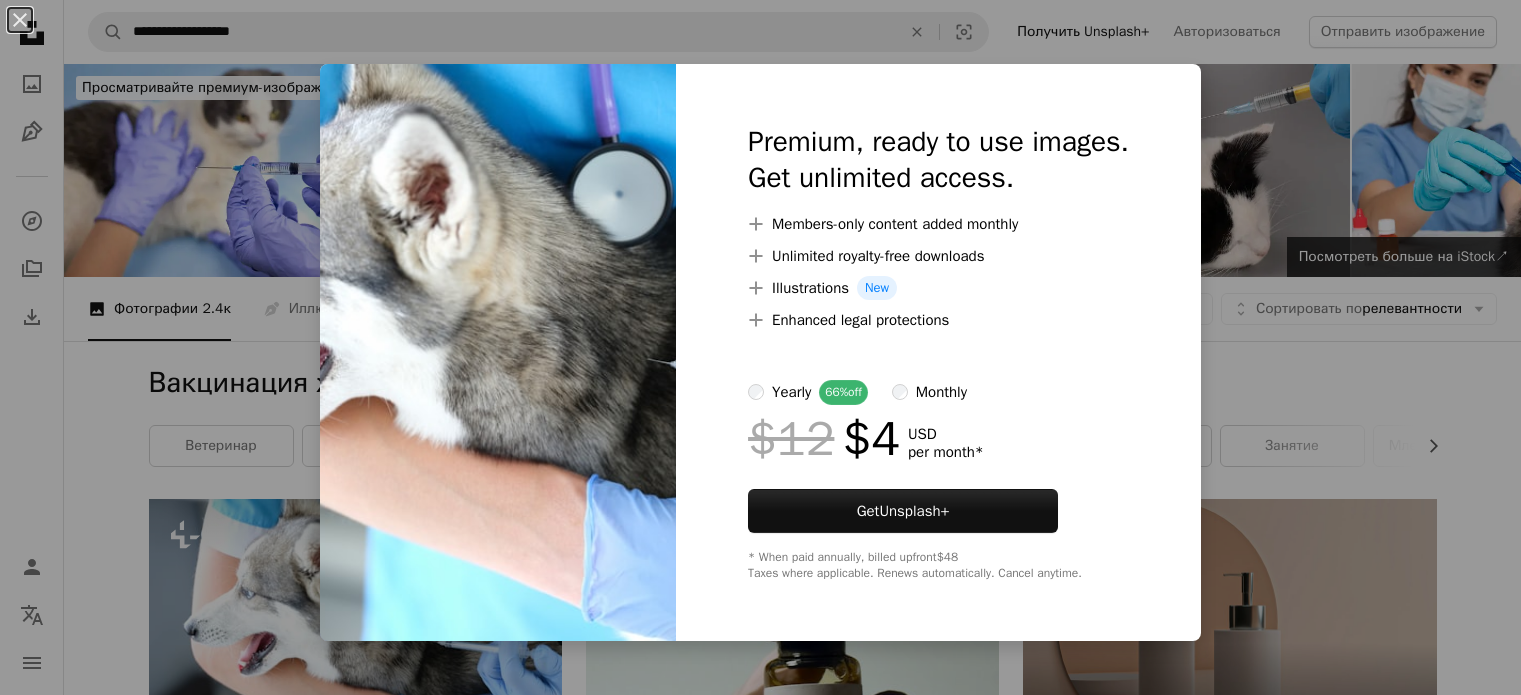 scroll, scrollTop: 200, scrollLeft: 0, axis: vertical 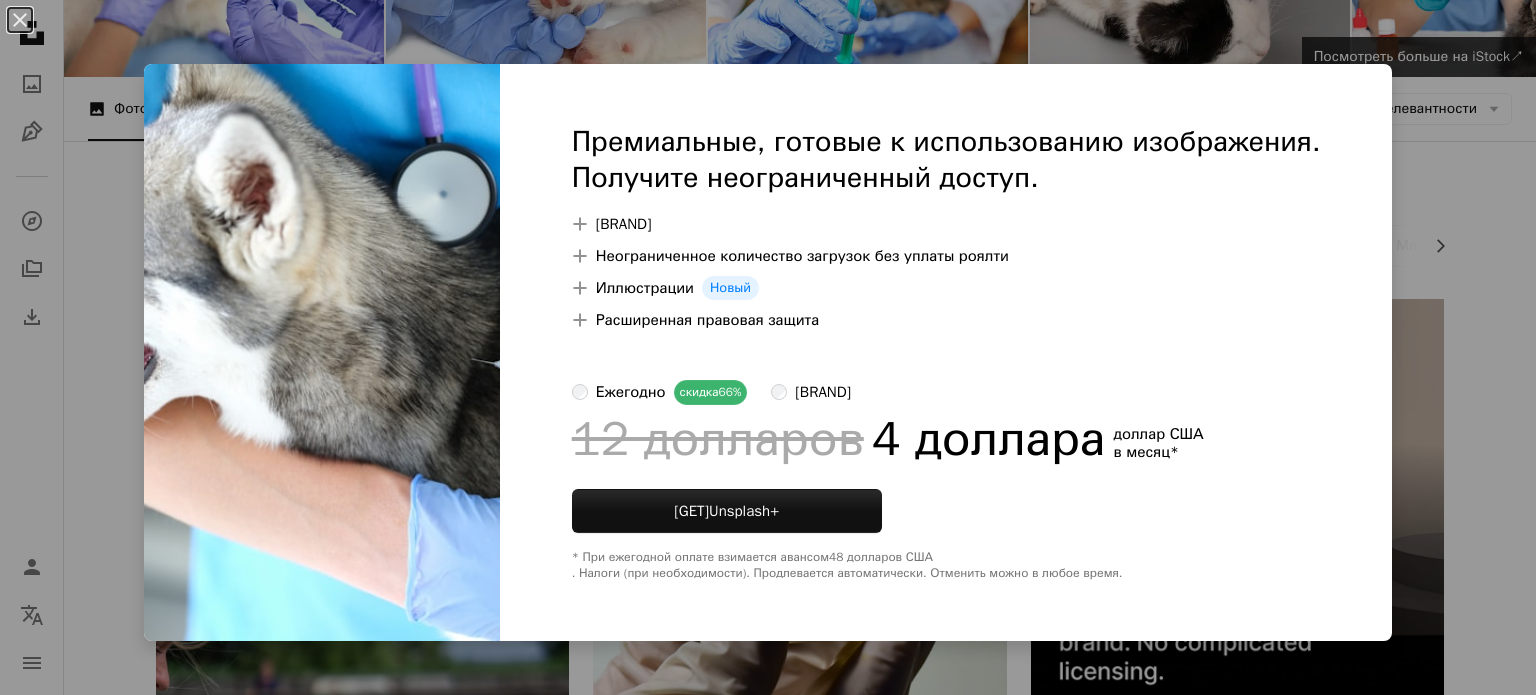 click on "An X shape Премиальные, готовые к использованию изображения.  Получите неограниченный доступ. A plus sign Контент, доступный только для участников, добавляется ежемесячно A plus sign Неограниченное количество загрузок без уплаты роялти A plus sign Иллюстрации Новый A plus sign Расширенная правовая защита ежегодно скидка  66% ежемесячно 12 долларов   4 доллара доллар США в месяц  * Получить  Unsplash+ * При ежегодной оплате взимается авансом  48 долларов США  . Налоги (при необходимости). Продлевается автоматически. Отменить можно в любое время." at bounding box center [768, 347] 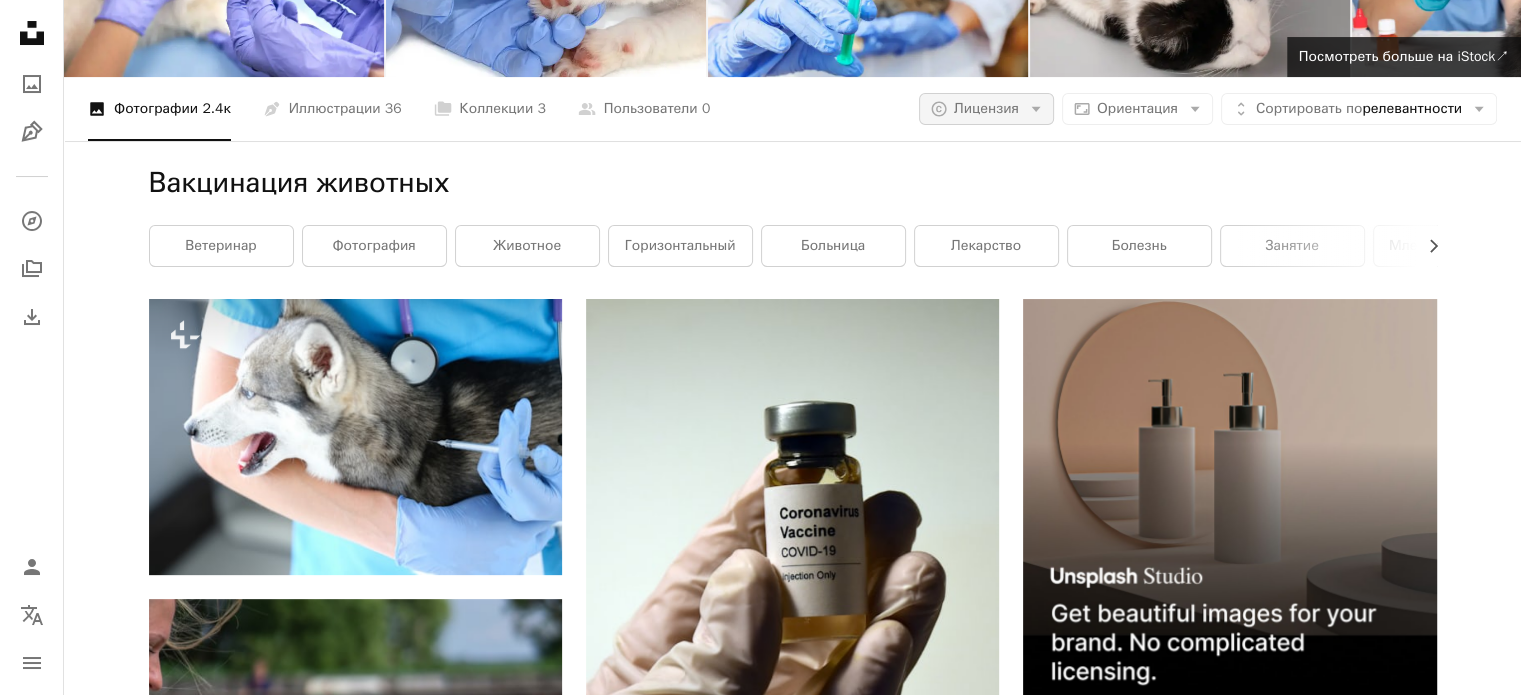 click on "Arrow down" 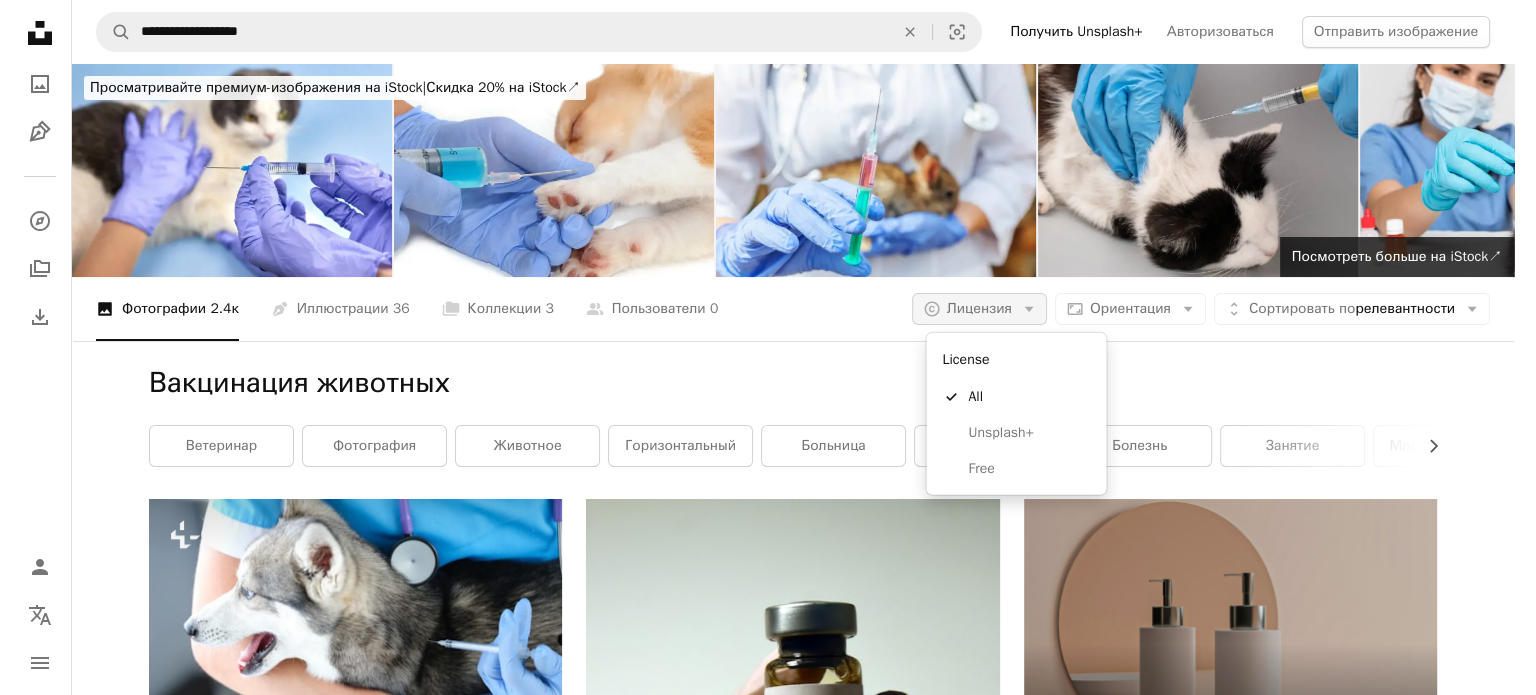 scroll, scrollTop: 0, scrollLeft: 0, axis: both 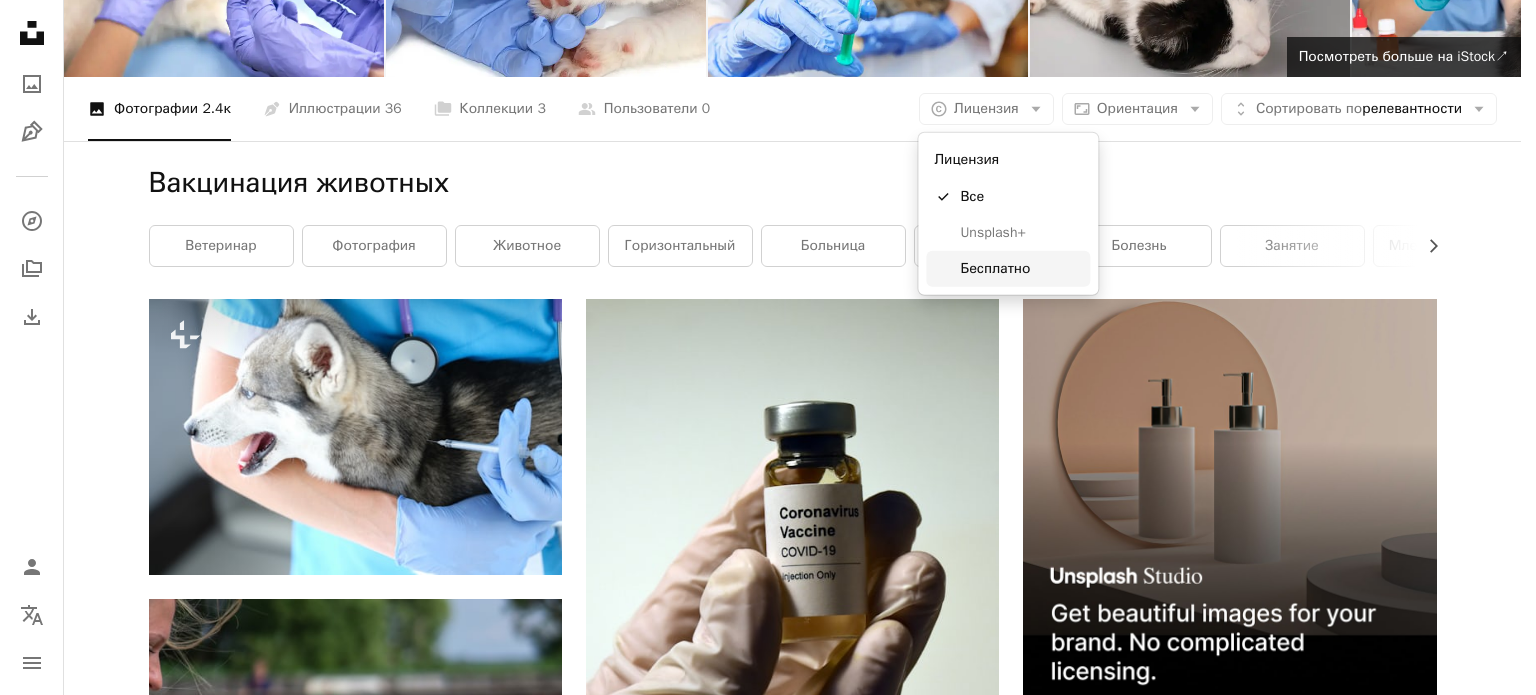 click on "Бесплатно" at bounding box center (995, 268) 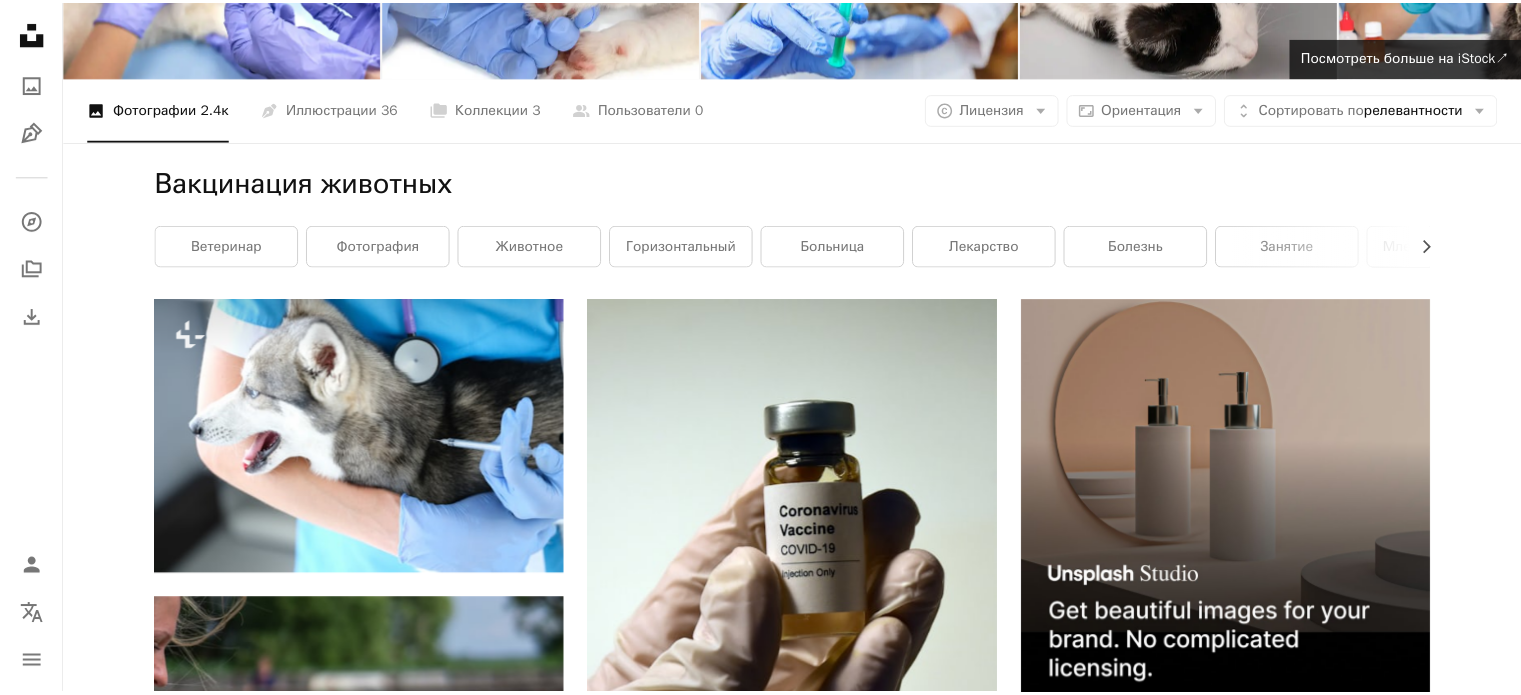 scroll, scrollTop: 200, scrollLeft: 0, axis: vertical 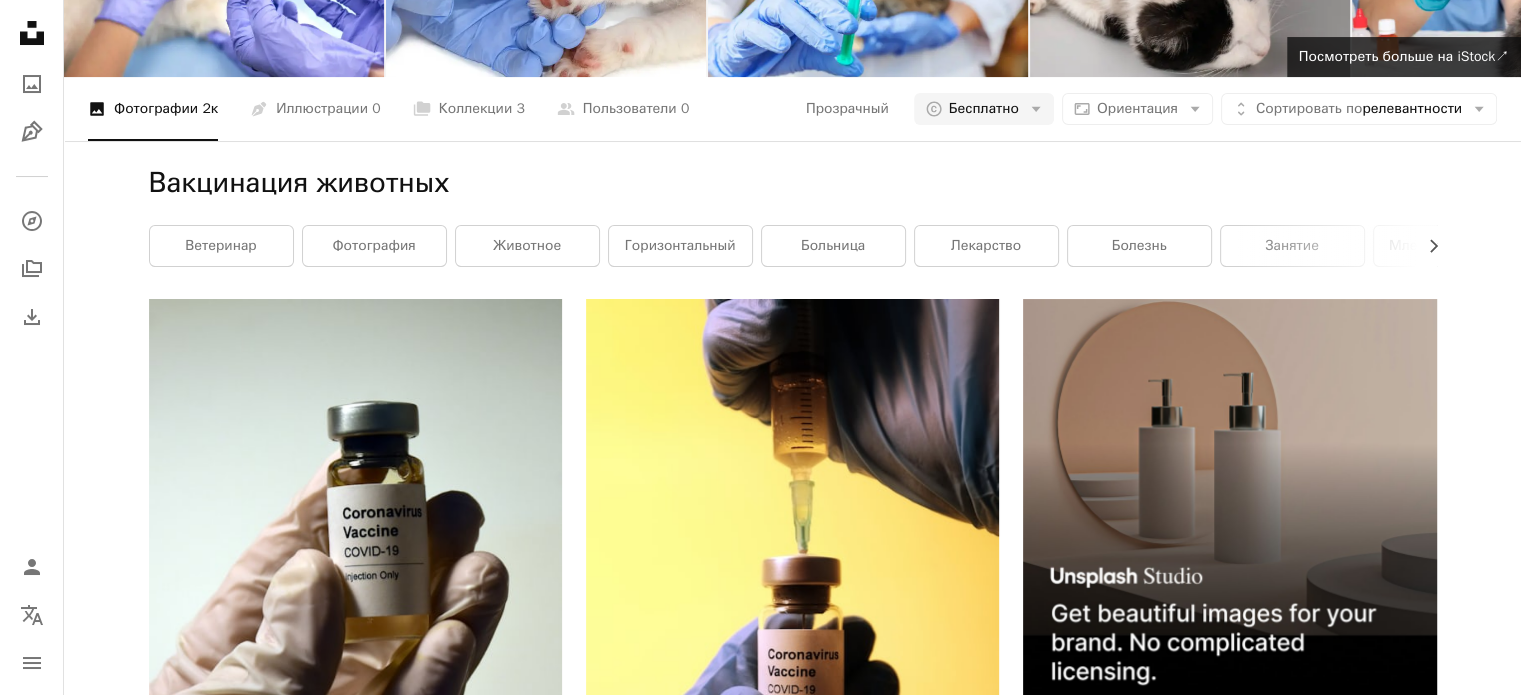 click on "**********" at bounding box center (509, -168) 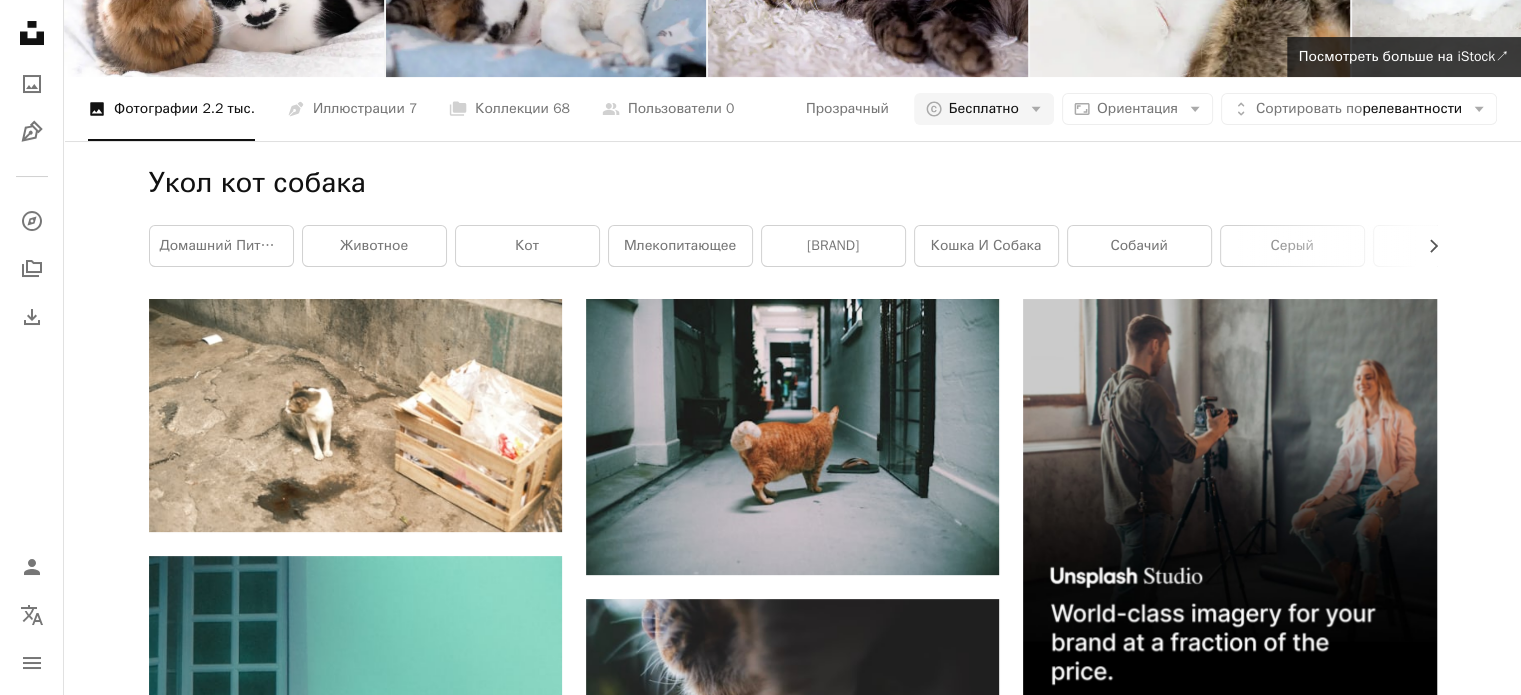 scroll, scrollTop: 0, scrollLeft: 0, axis: both 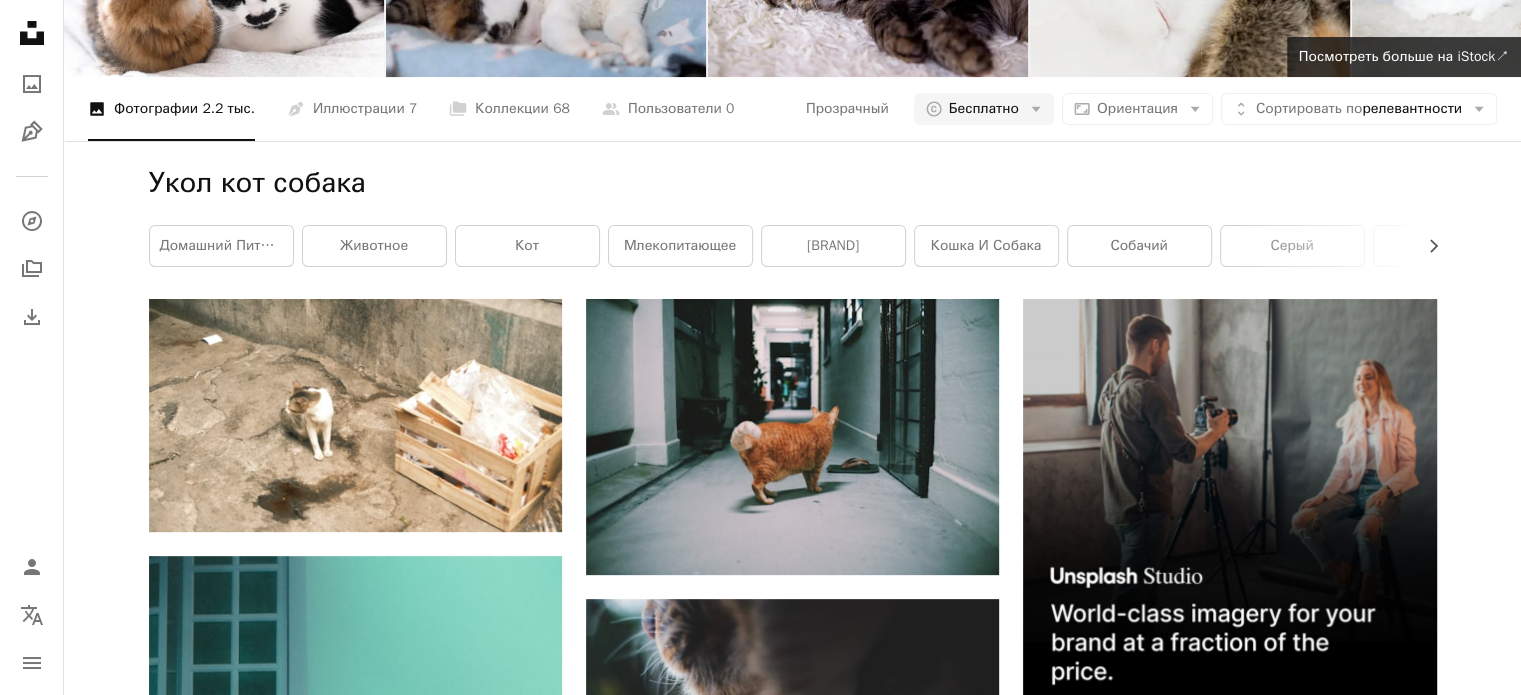 type on "*********" 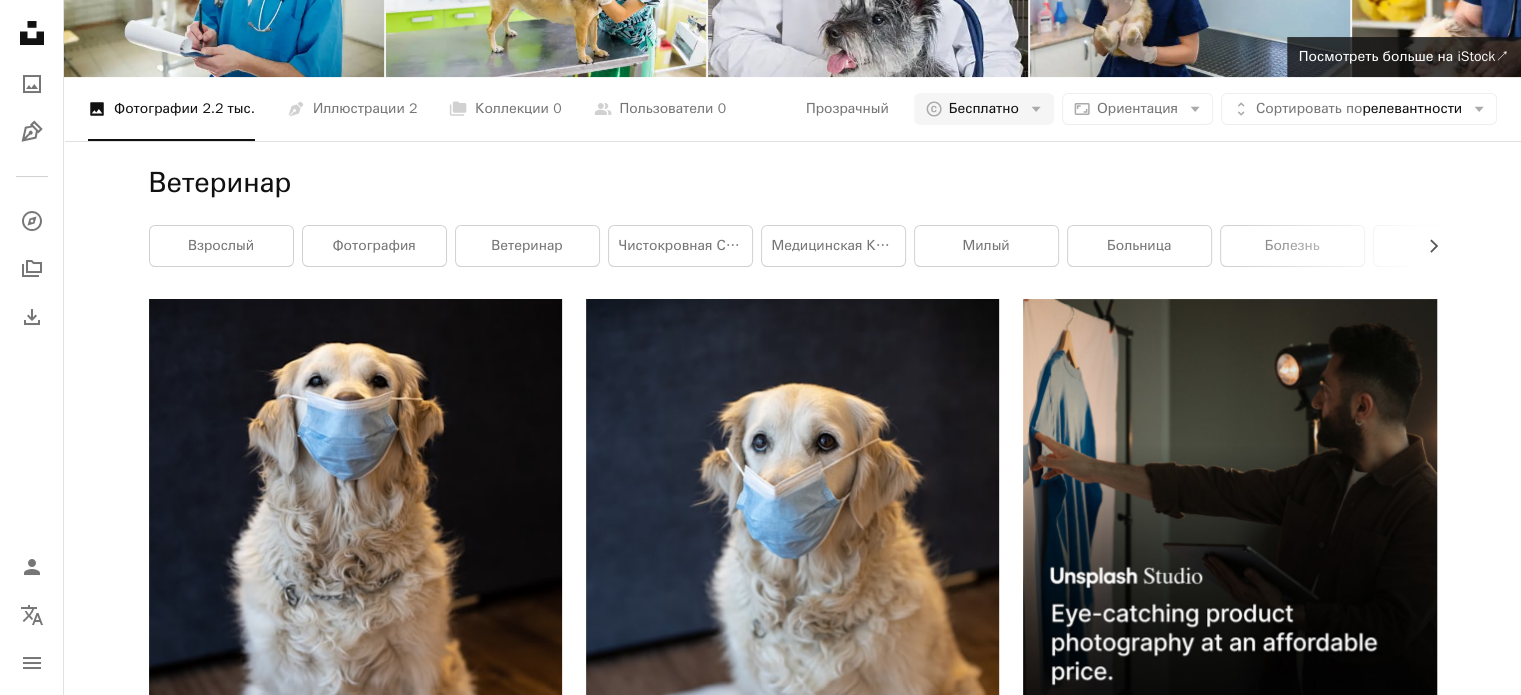 scroll, scrollTop: 4000, scrollLeft: 0, axis: vertical 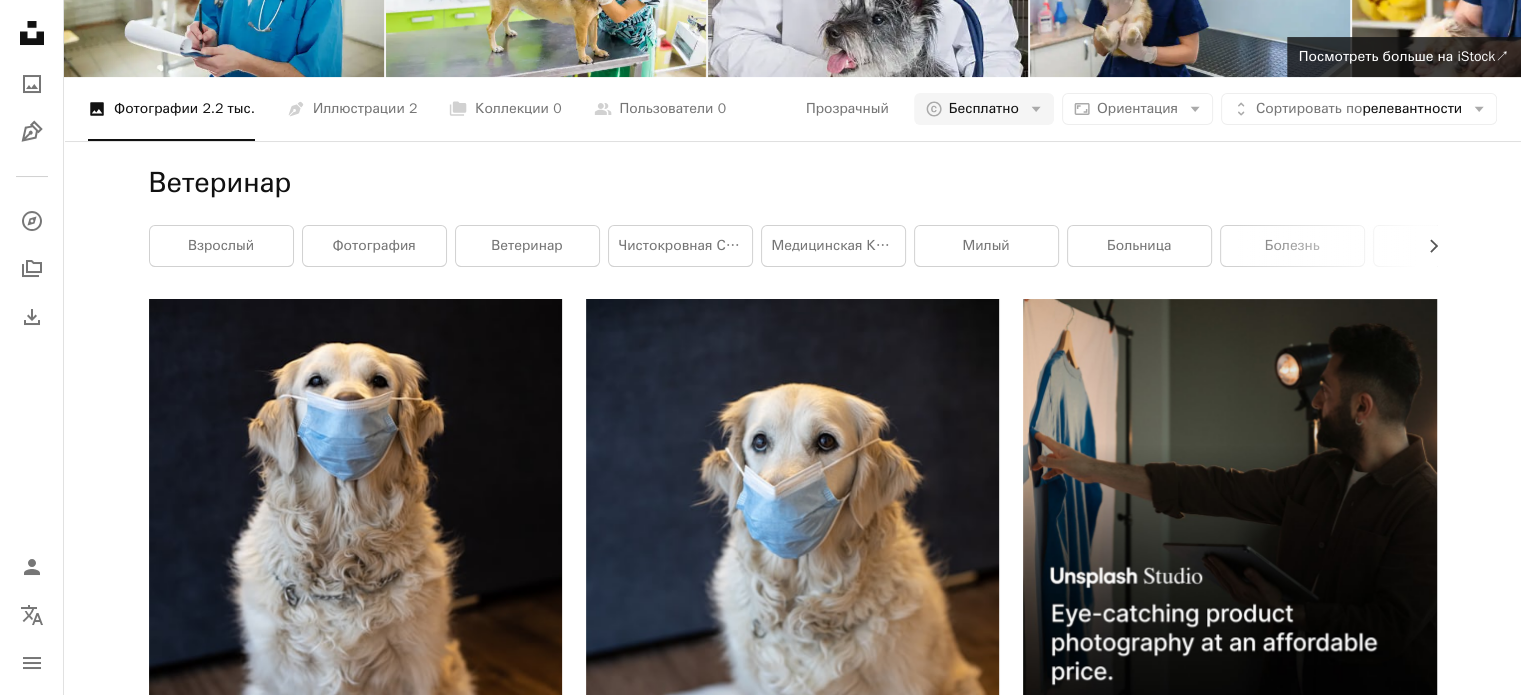 click on "*********" at bounding box center [509, -168] 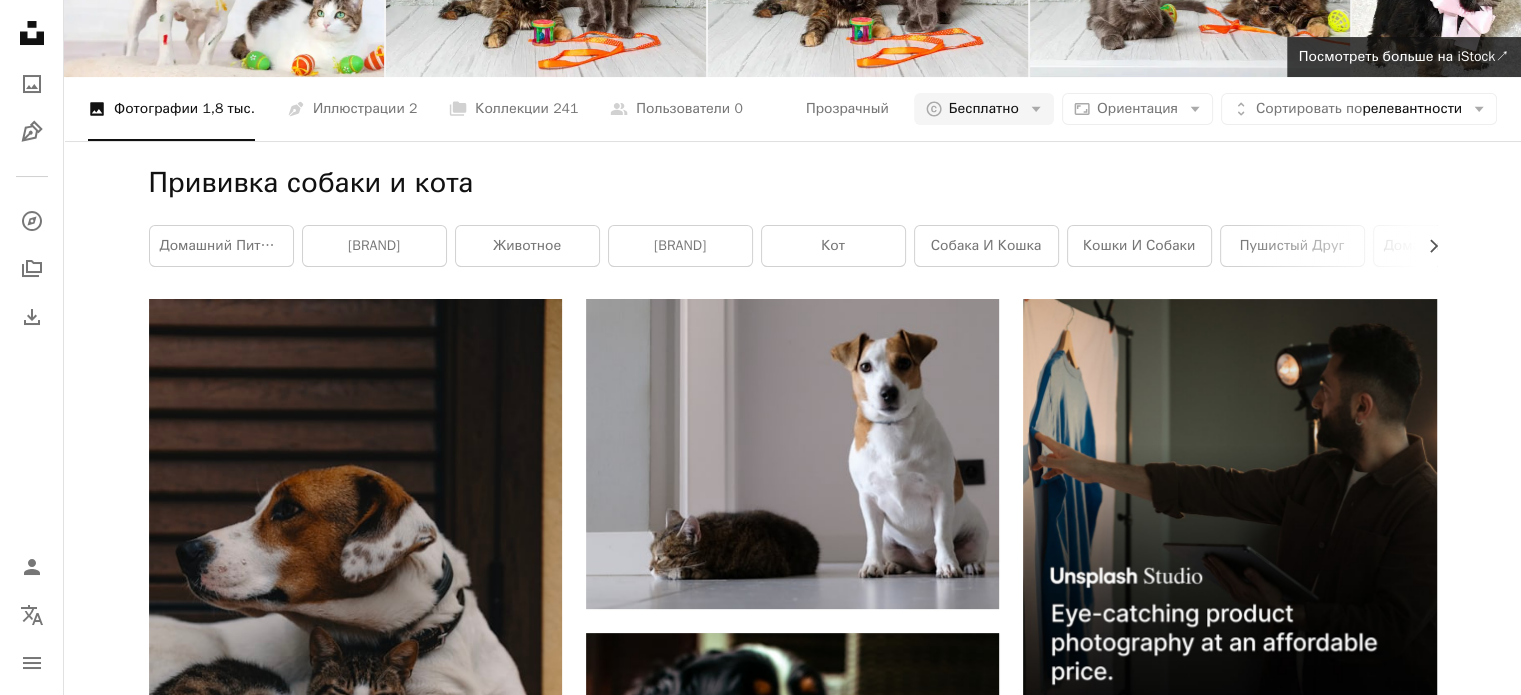 scroll, scrollTop: 0, scrollLeft: 0, axis: both 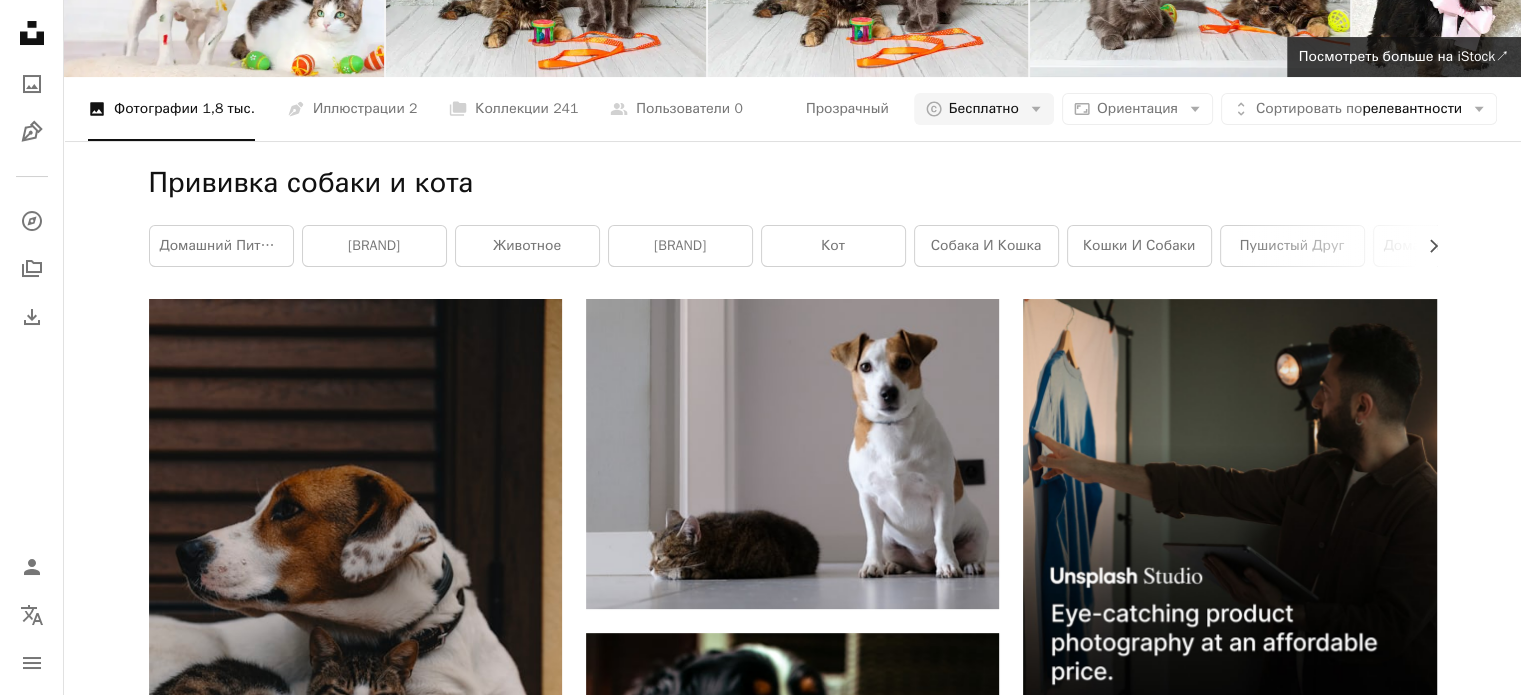 type on "**********" 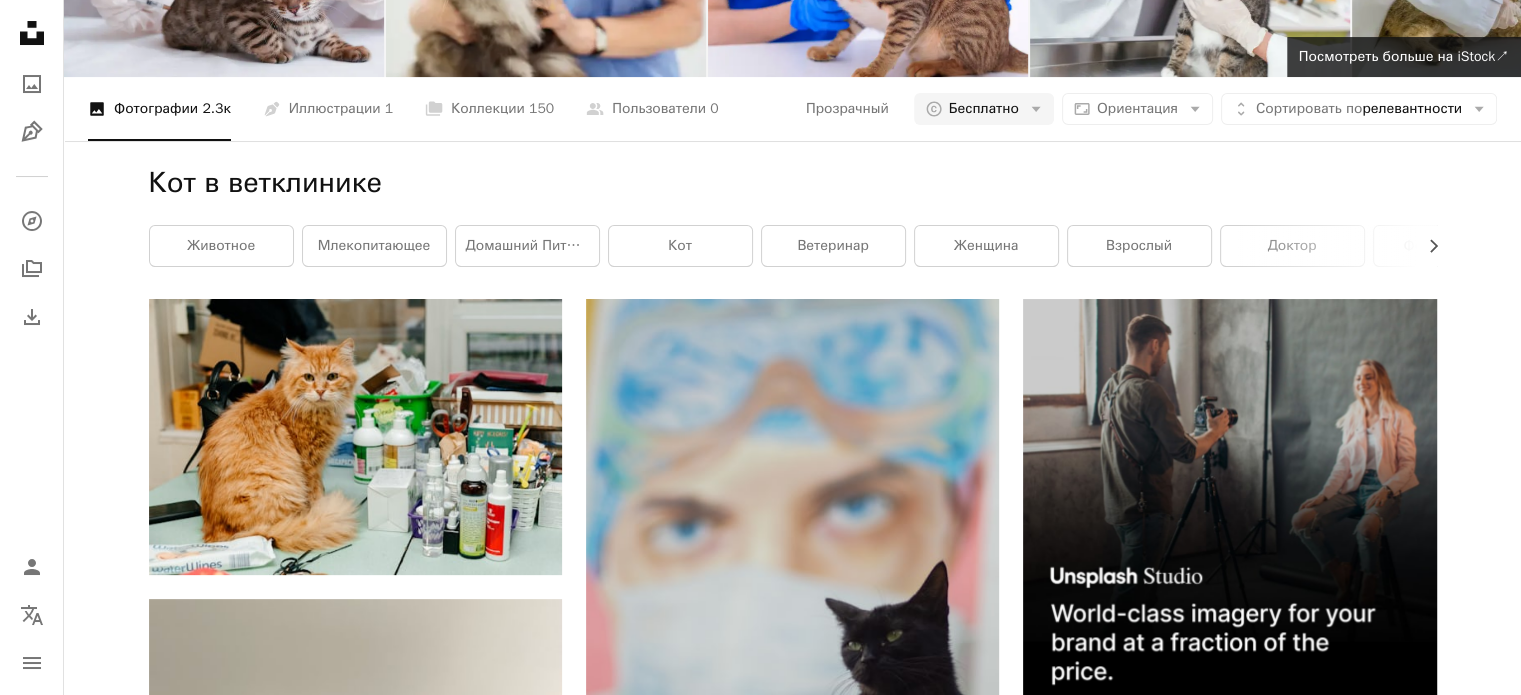 scroll, scrollTop: 0, scrollLeft: 0, axis: both 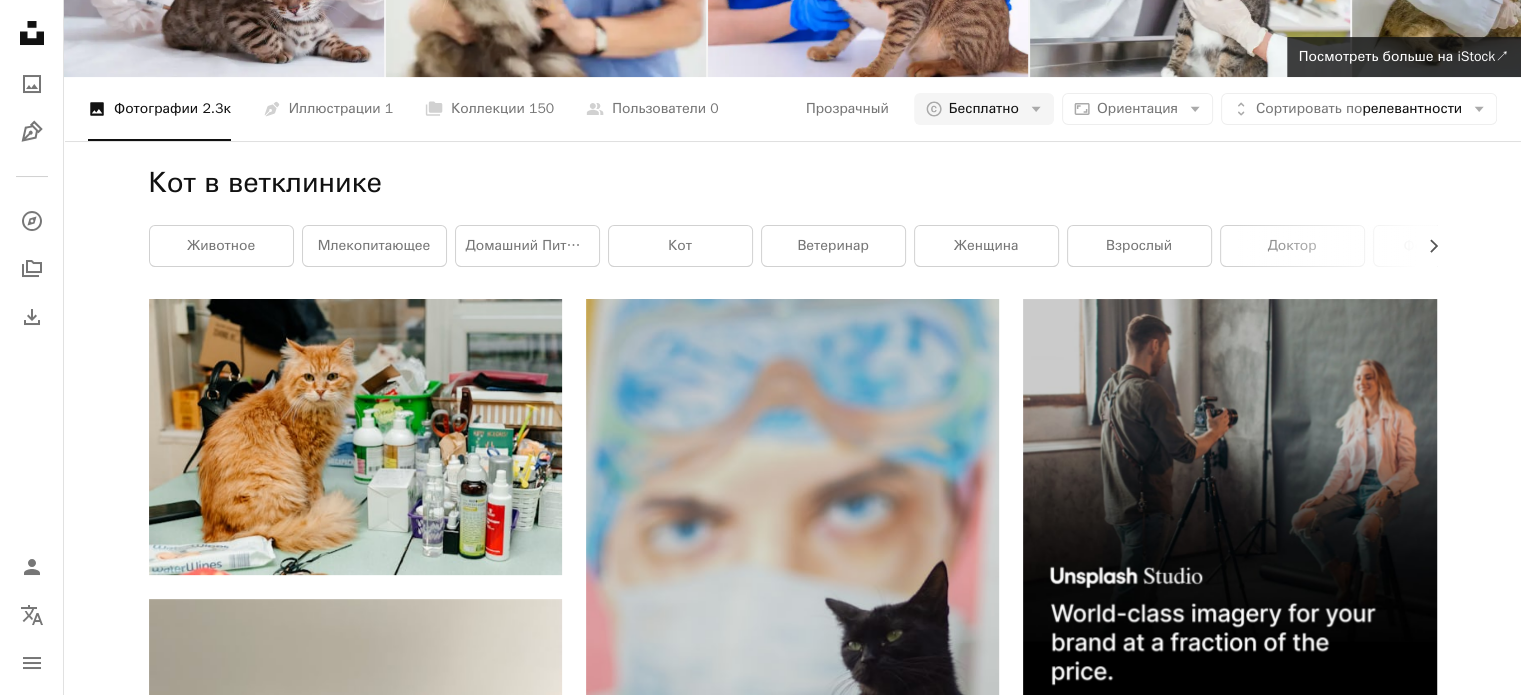 drag, startPoint x: 269, startPoint y: 35, endPoint x: 159, endPoint y: 48, distance: 110.76552 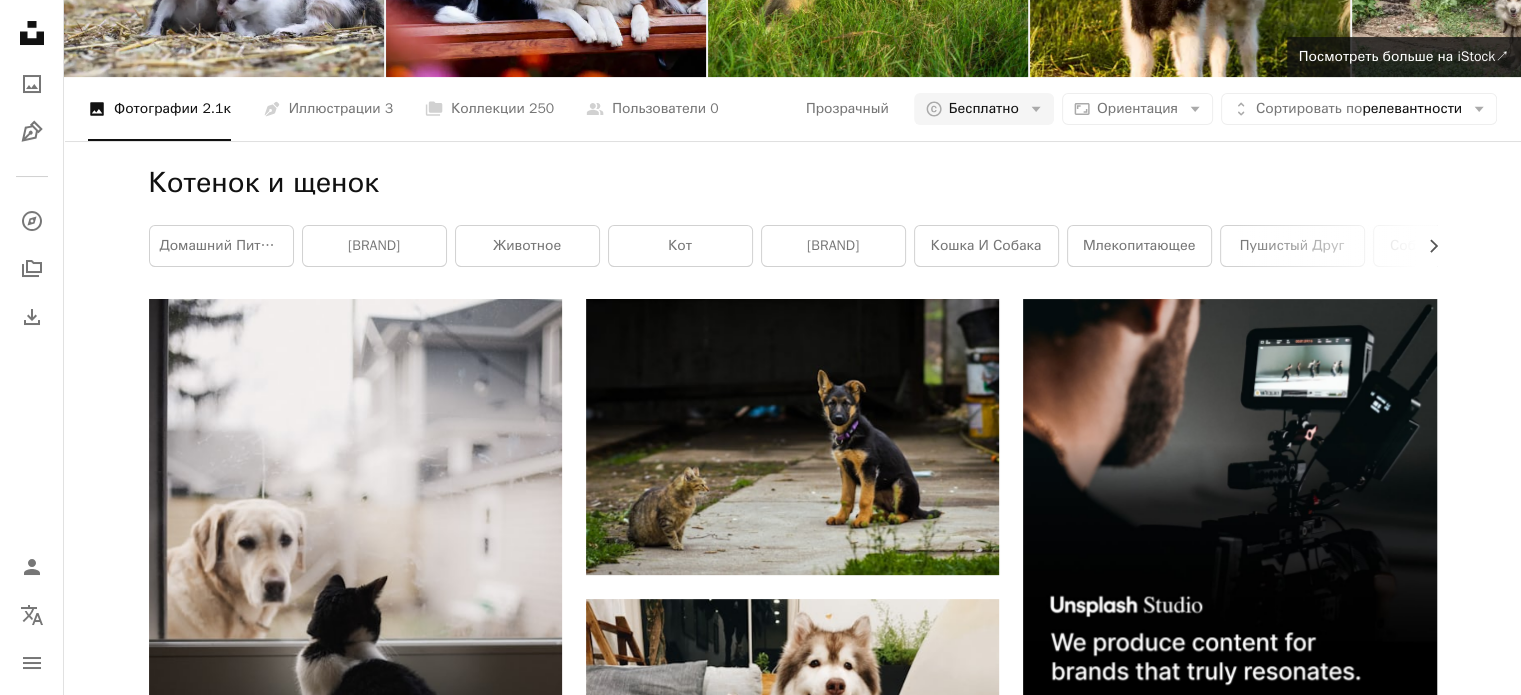 scroll, scrollTop: 1100, scrollLeft: 0, axis: vertical 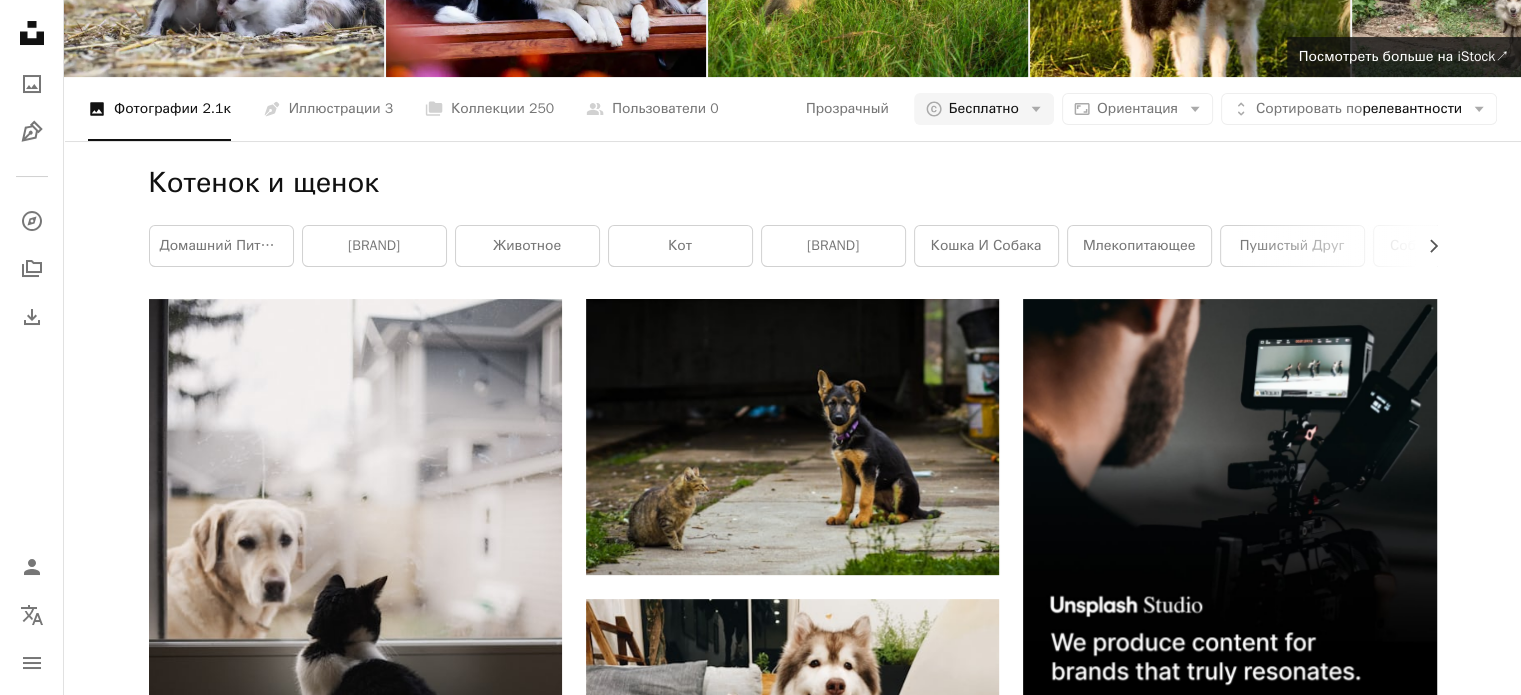 click on "Arrow pointing down" at bounding box center [522, 1527] 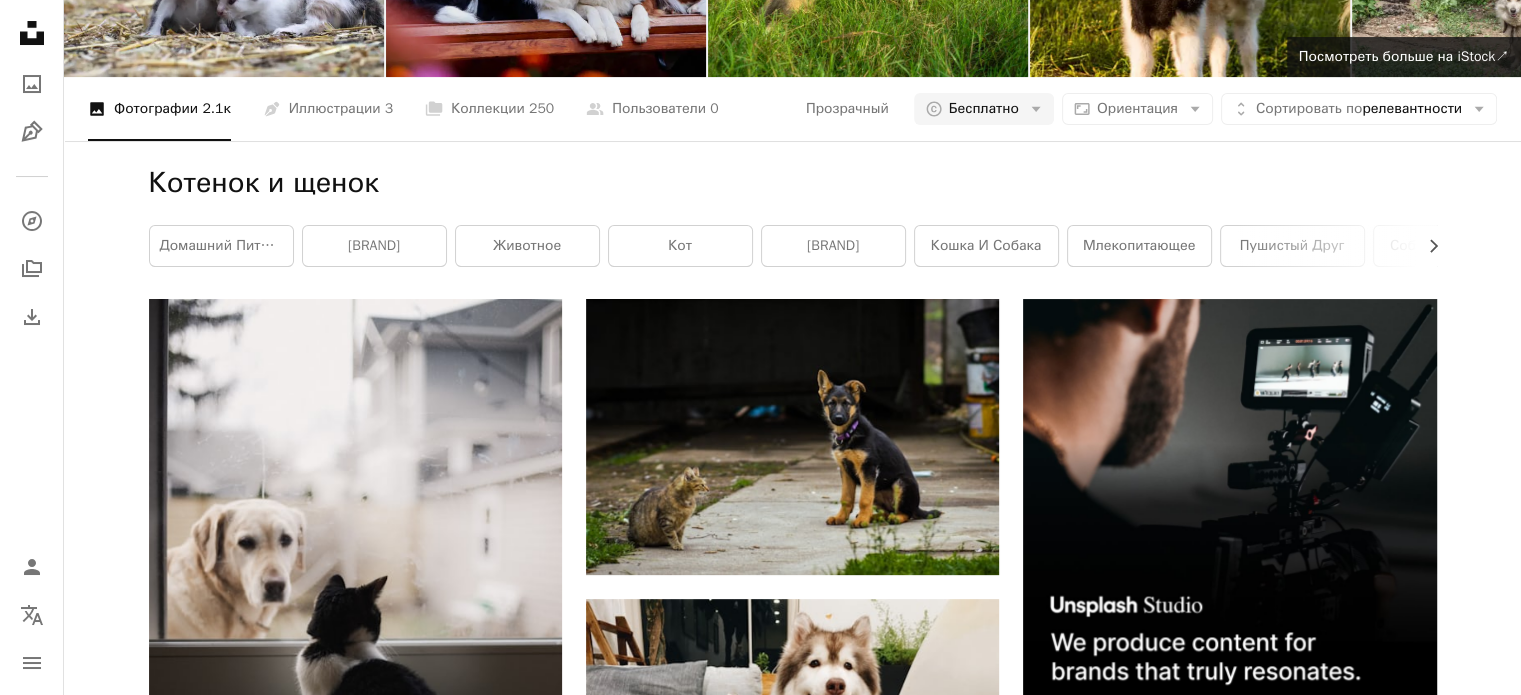 scroll, scrollTop: 0, scrollLeft: 0, axis: both 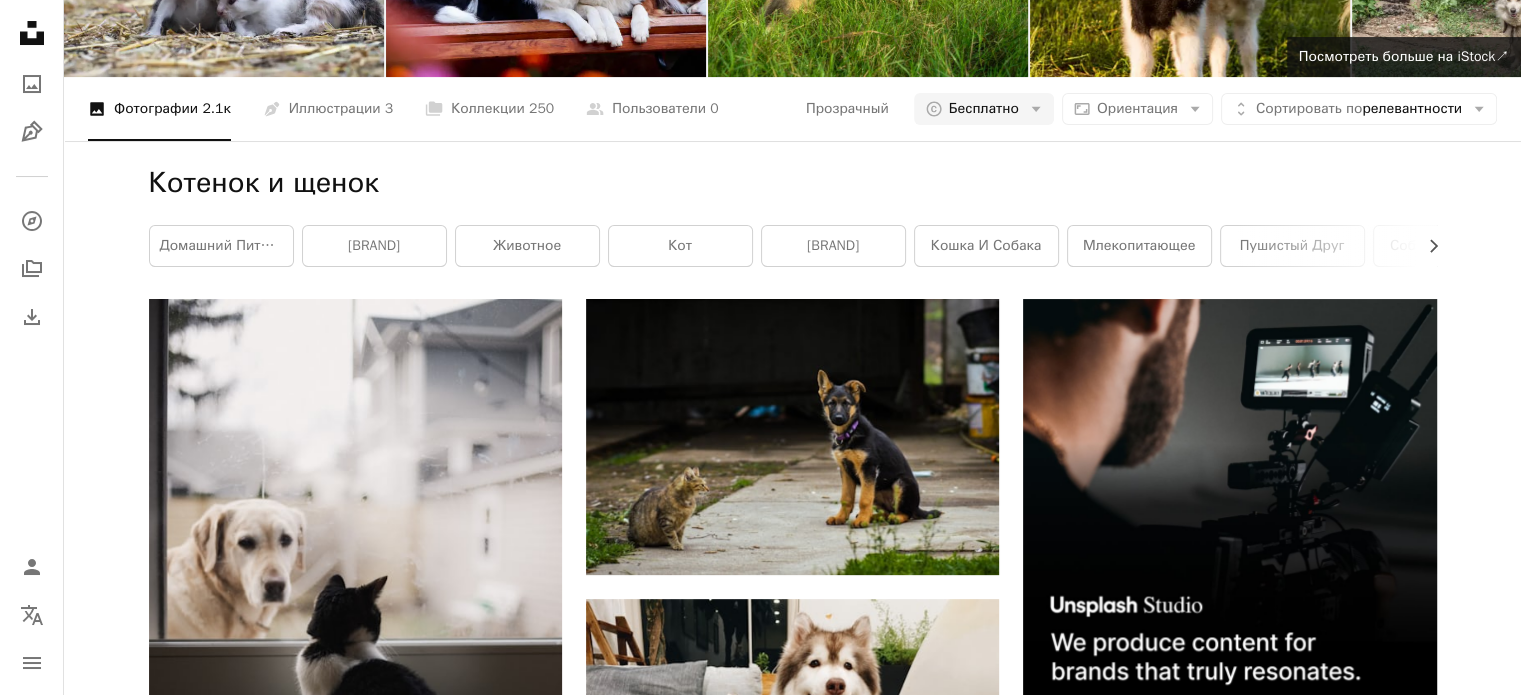 click on "**********" at bounding box center (509, -168) 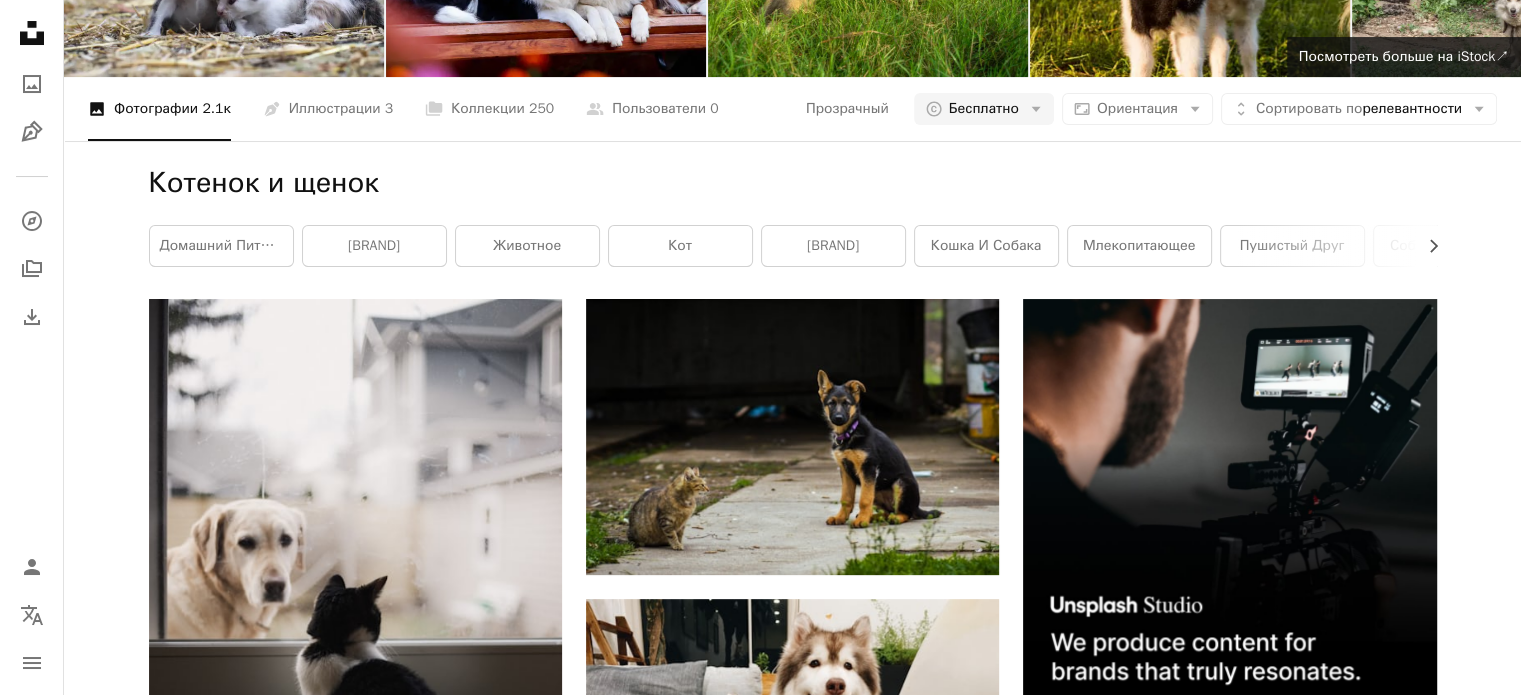 type on "**********" 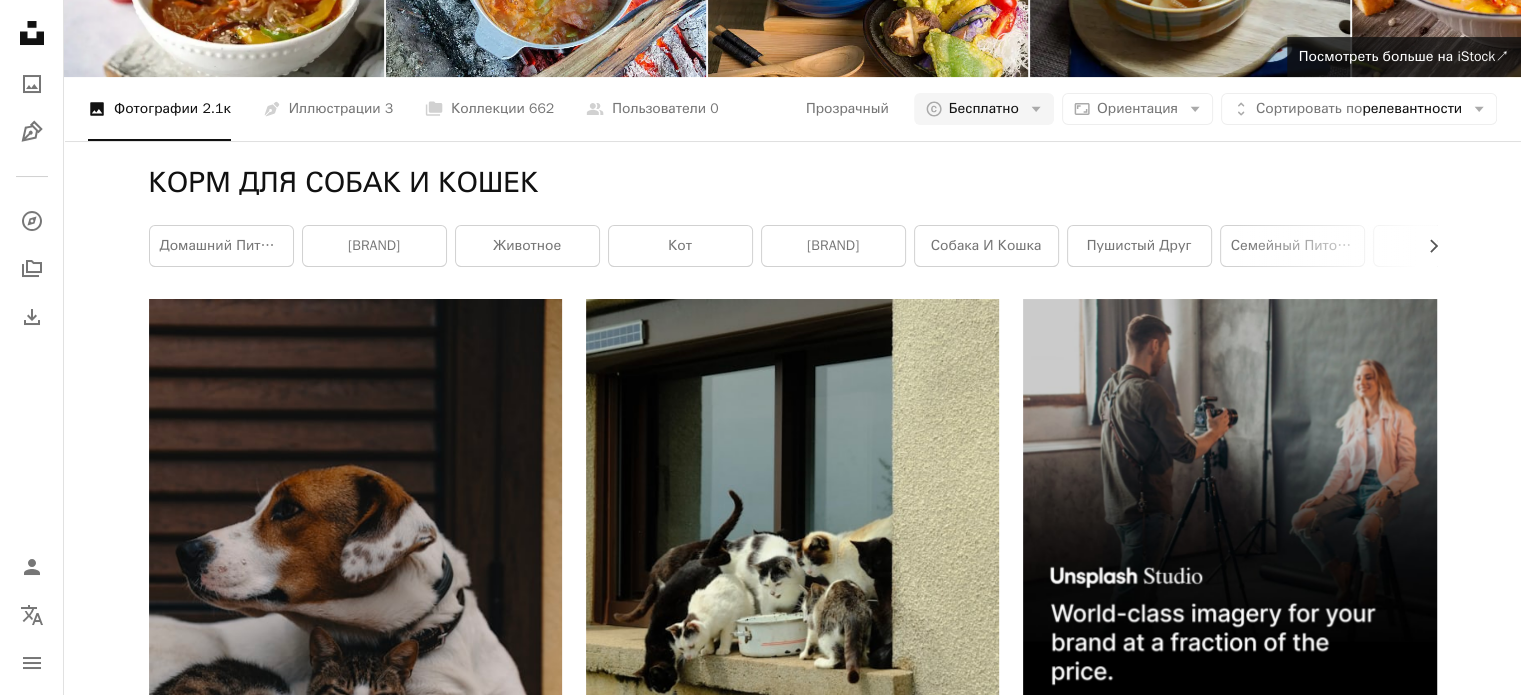 scroll, scrollTop: 0, scrollLeft: 0, axis: both 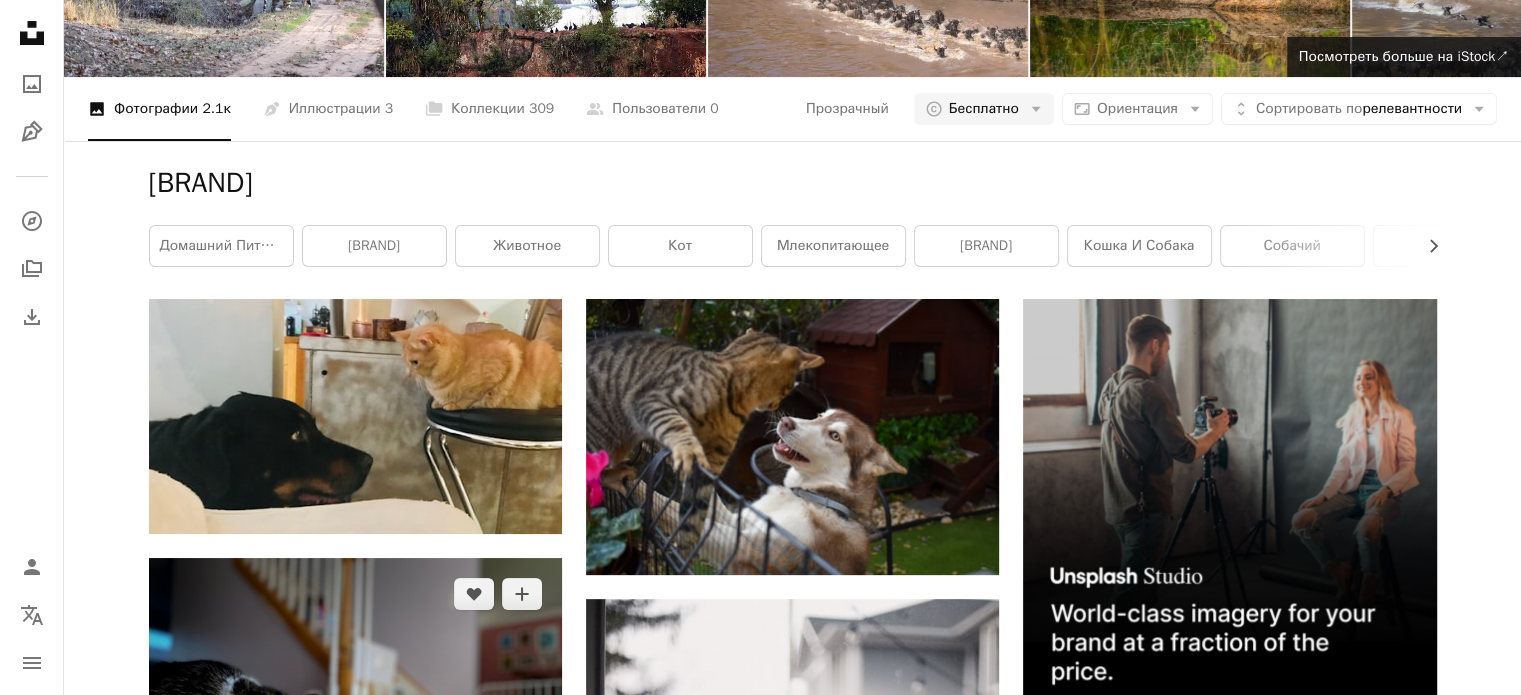 click on "Arrow pointing down" at bounding box center (522, 832) 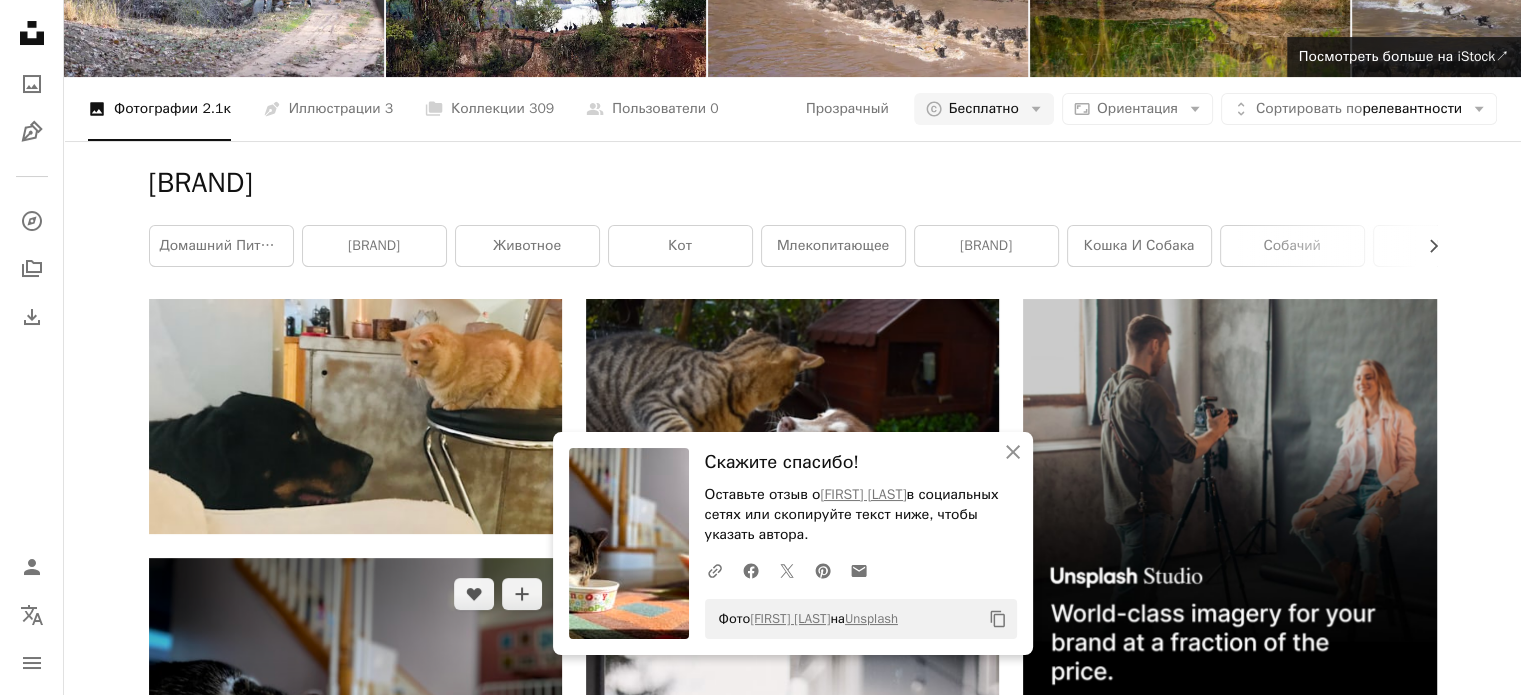 scroll, scrollTop: 0, scrollLeft: 0, axis: both 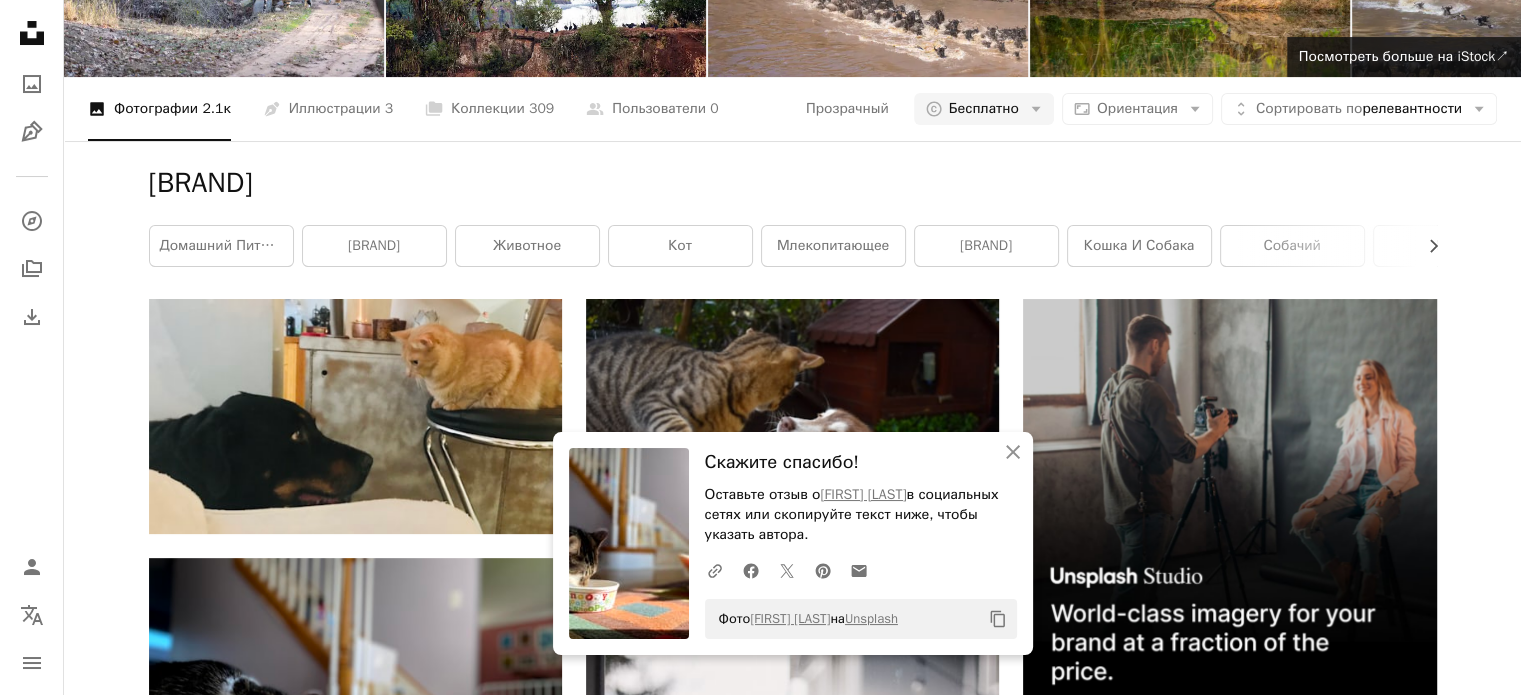 click on "**********" at bounding box center [509, -168] 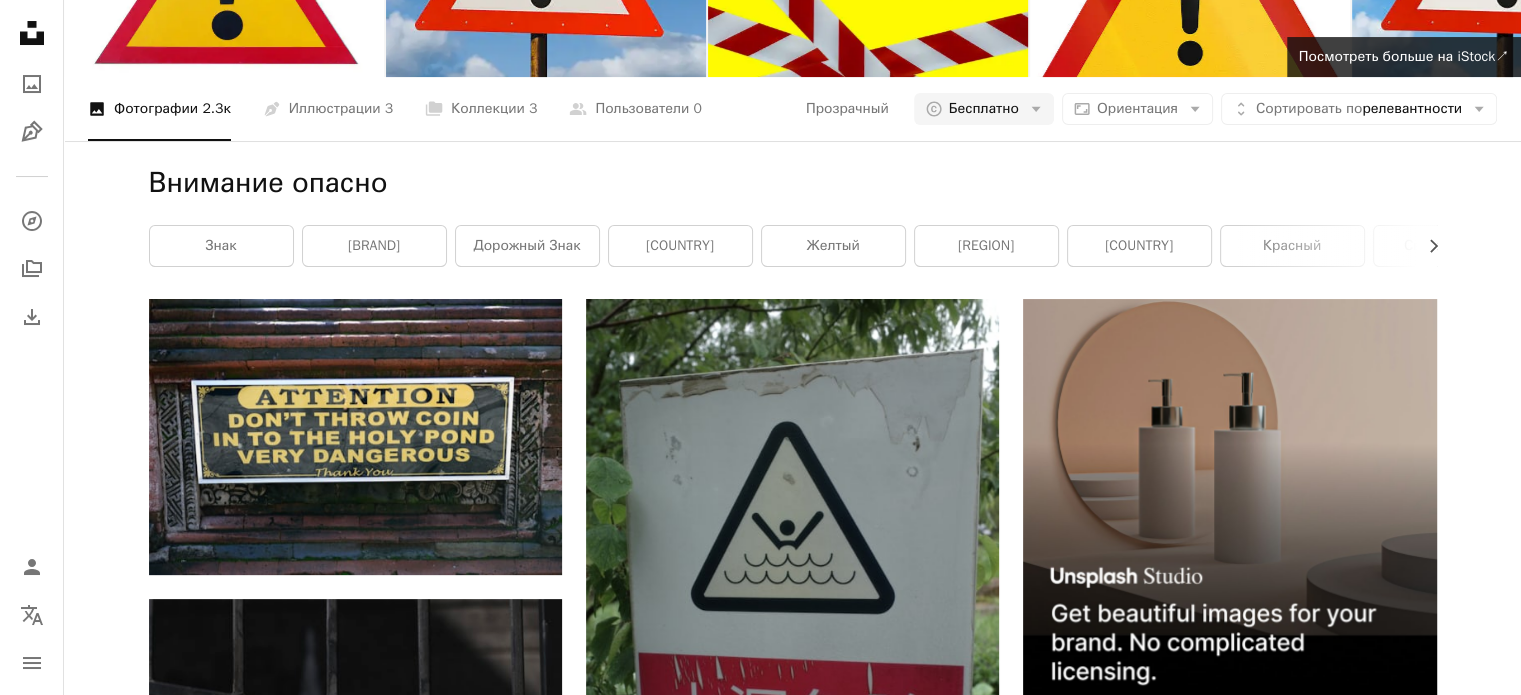 scroll, scrollTop: 0, scrollLeft: 0, axis: both 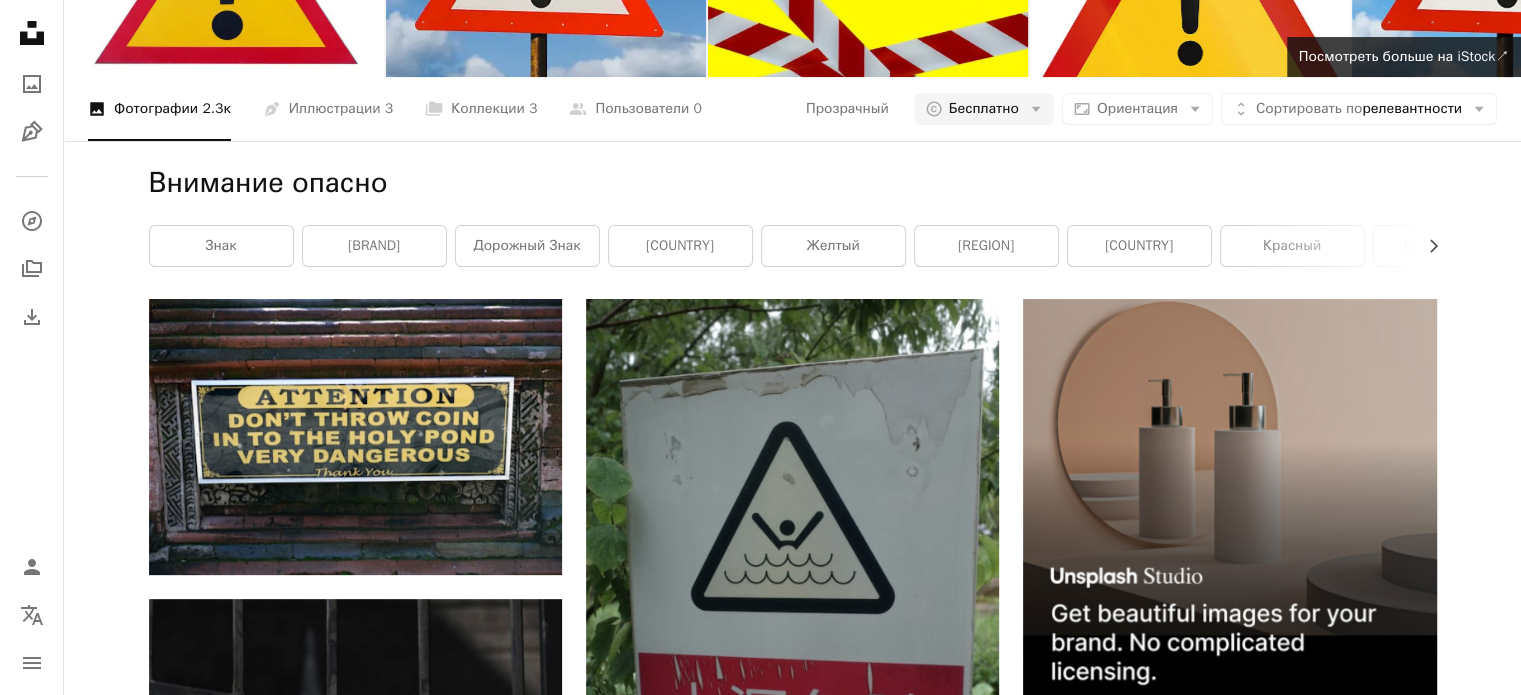 type on "**********" 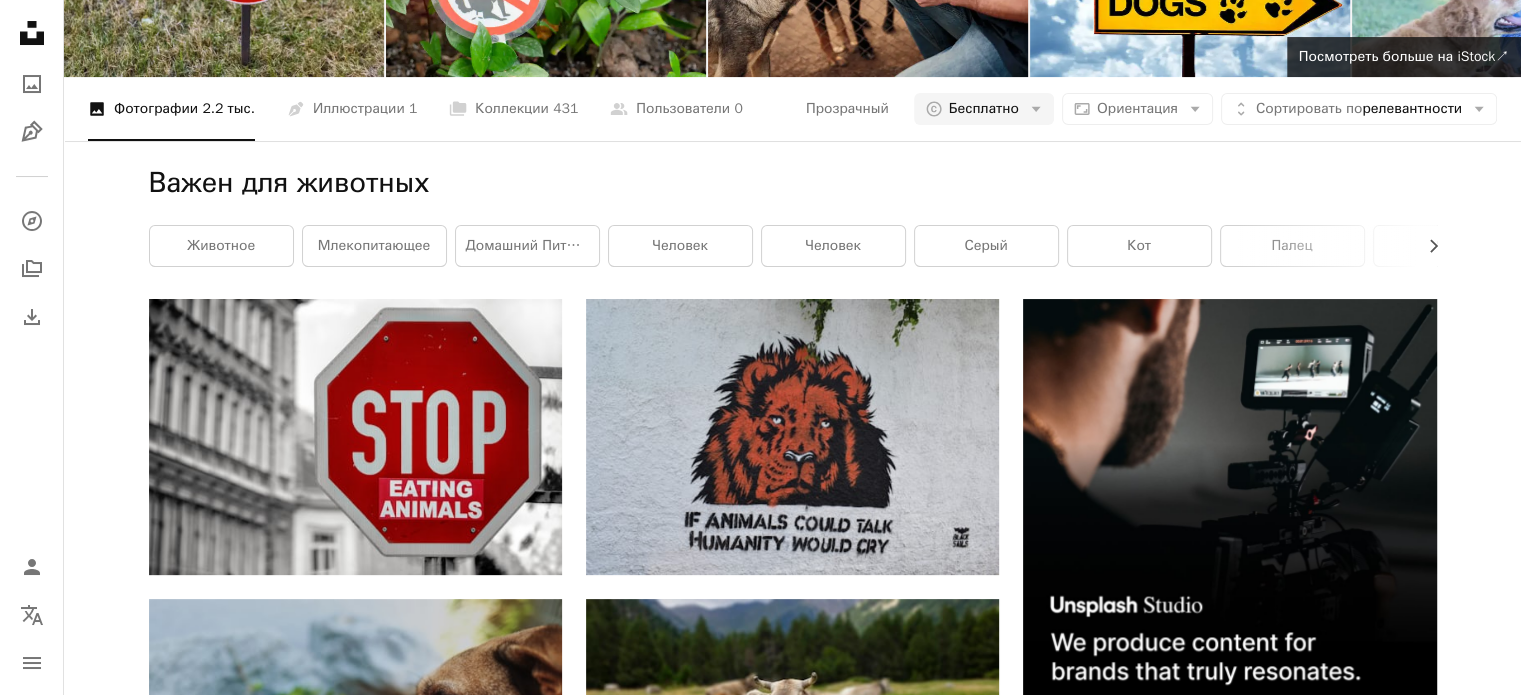 scroll, scrollTop: 0, scrollLeft: 0, axis: both 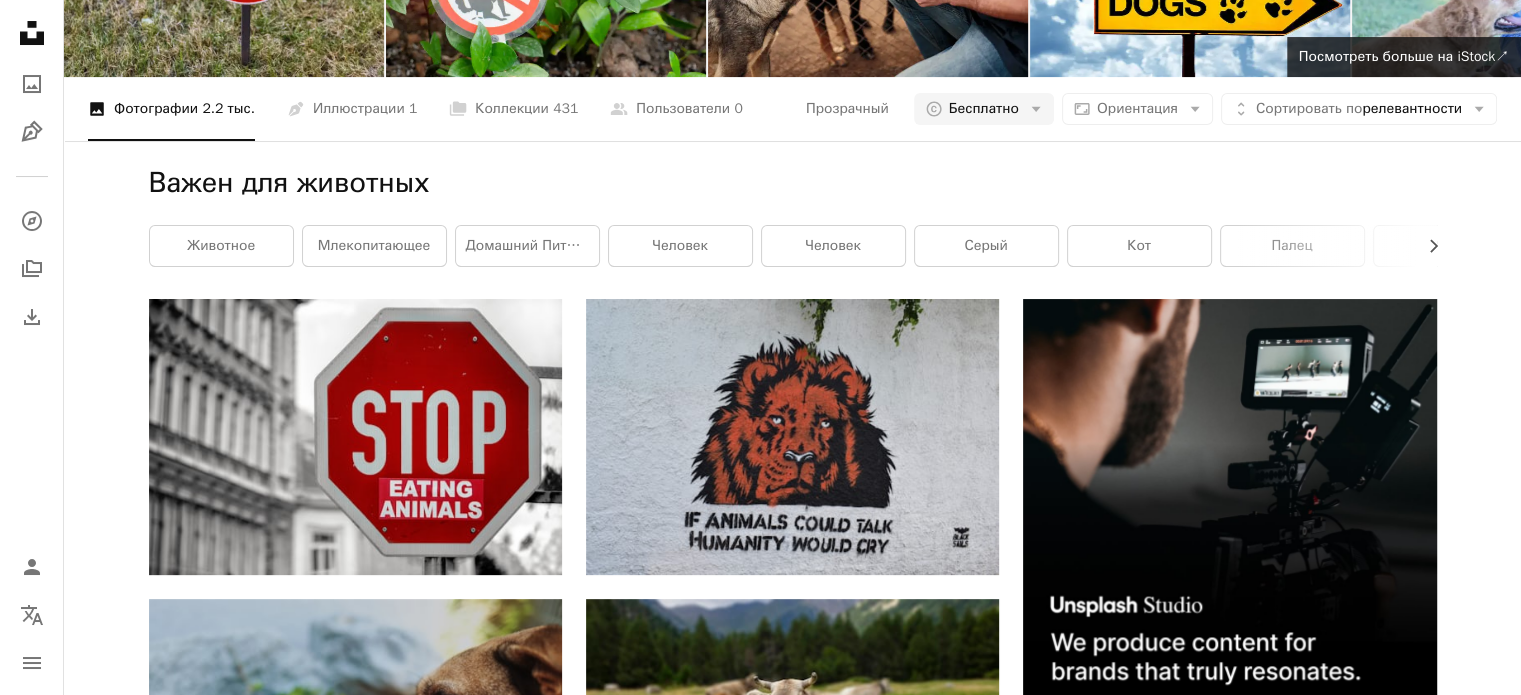 type on "********" 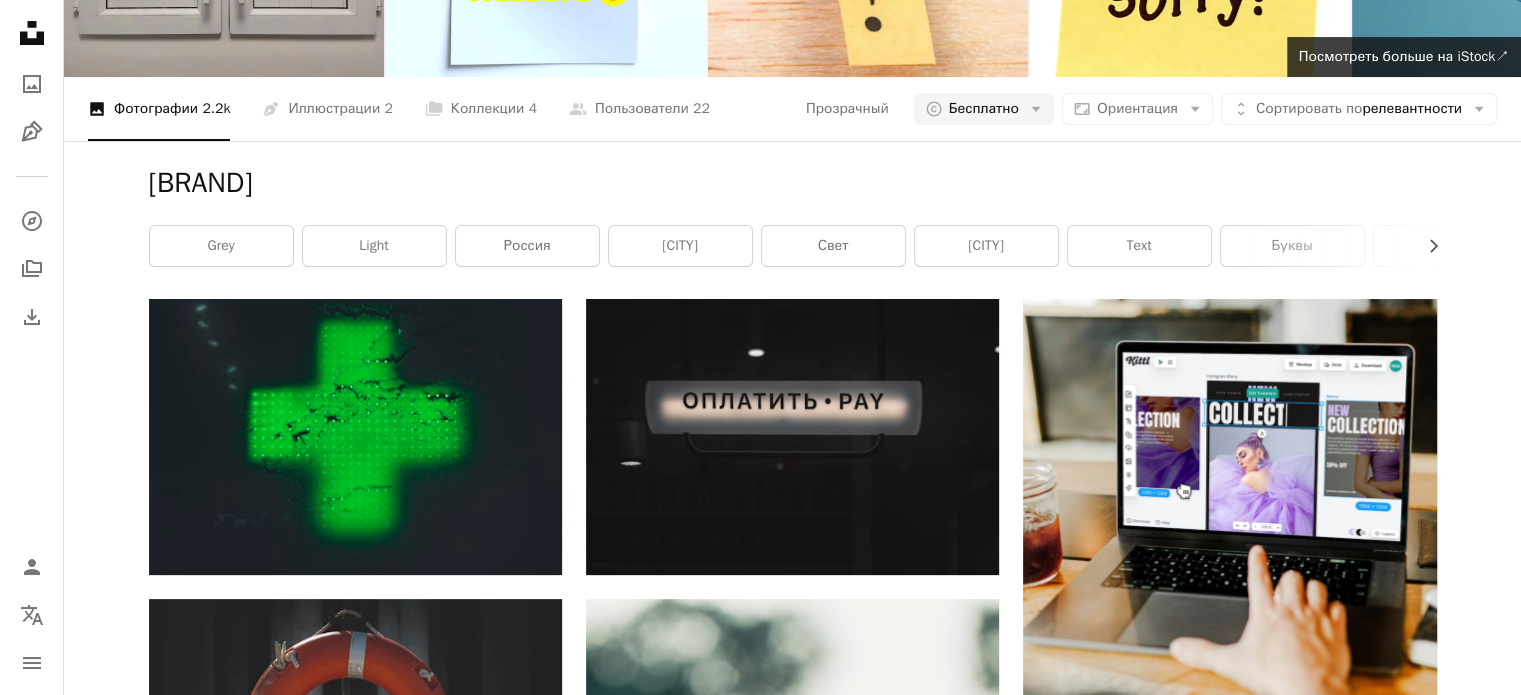 scroll, scrollTop: 1100, scrollLeft: 0, axis: vertical 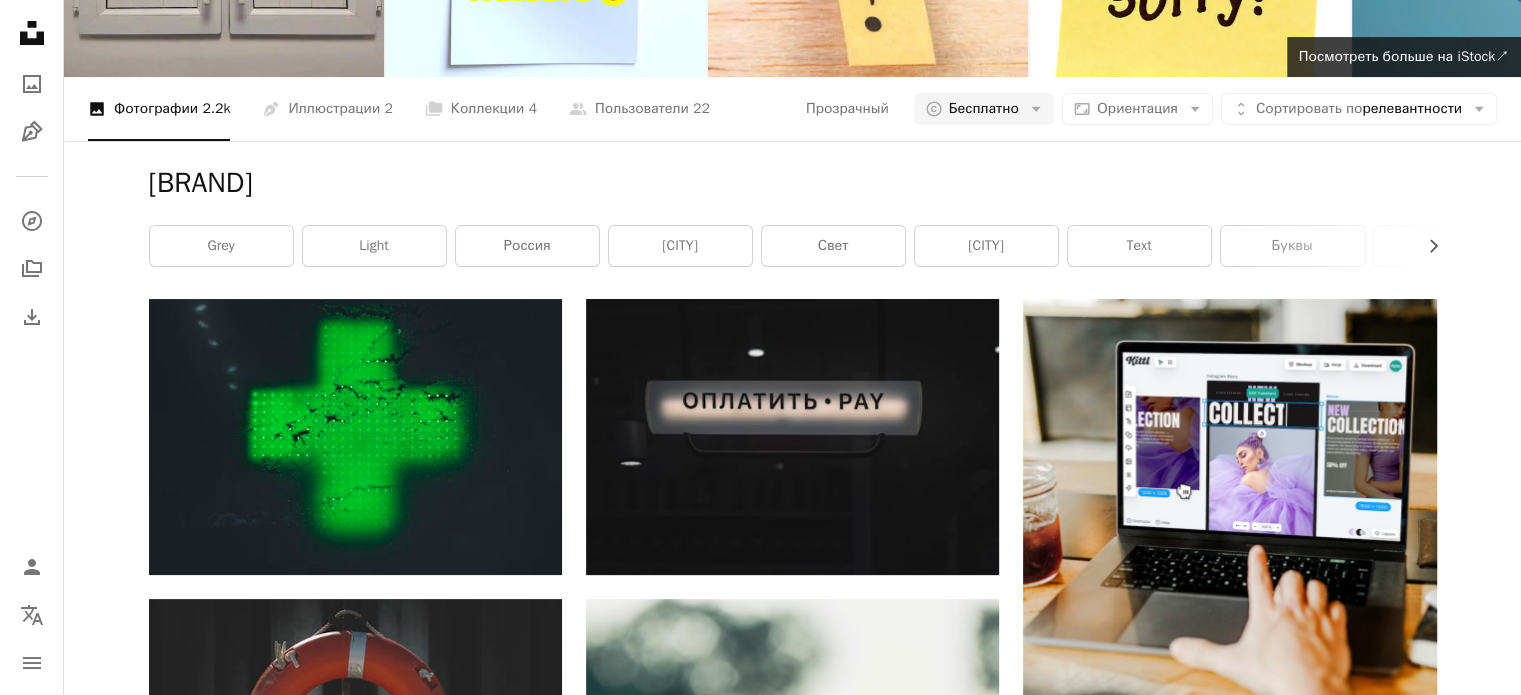 click on "Arrow pointing down" 